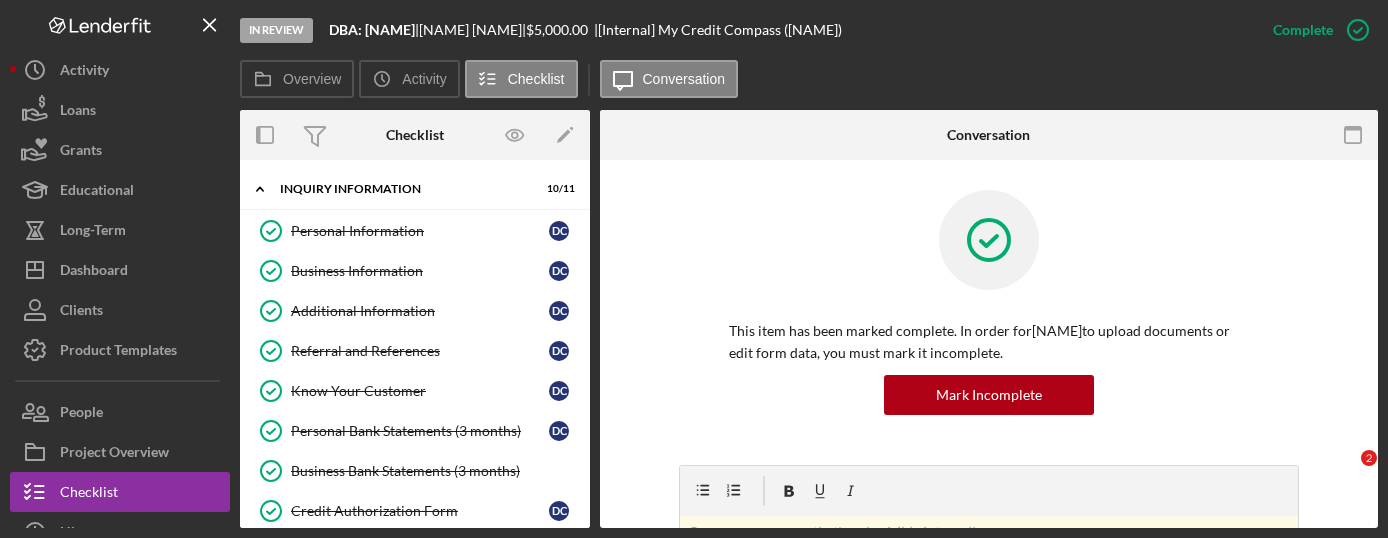scroll, scrollTop: 0, scrollLeft: 0, axis: both 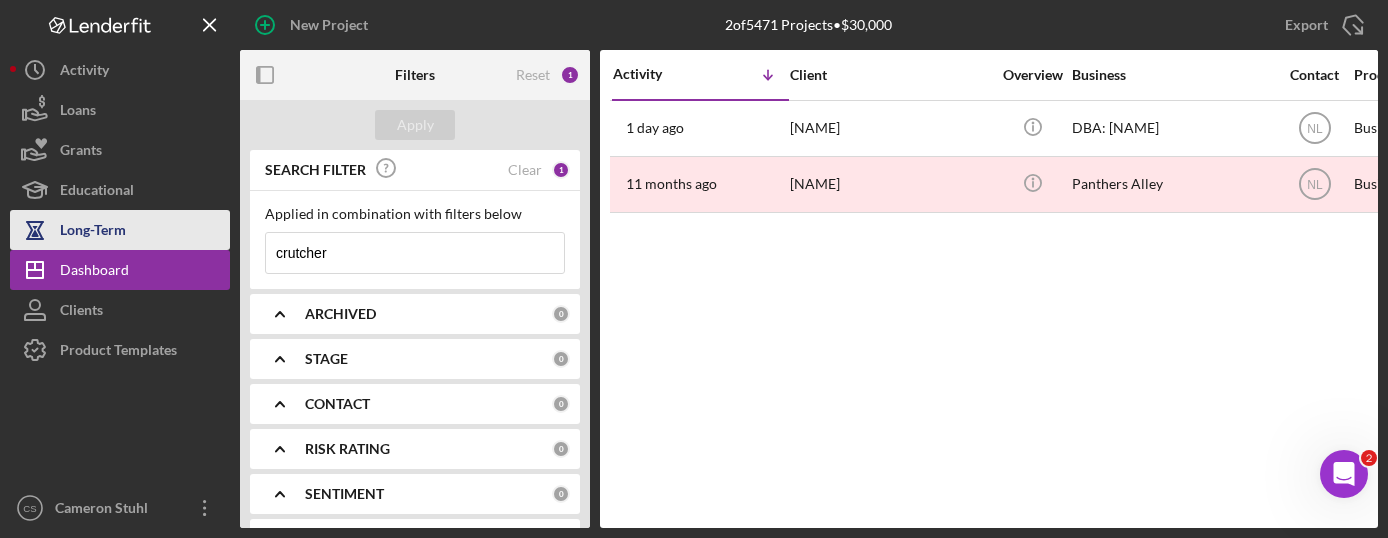 drag, startPoint x: 362, startPoint y: 252, endPoint x: 191, endPoint y: 247, distance: 171.07309 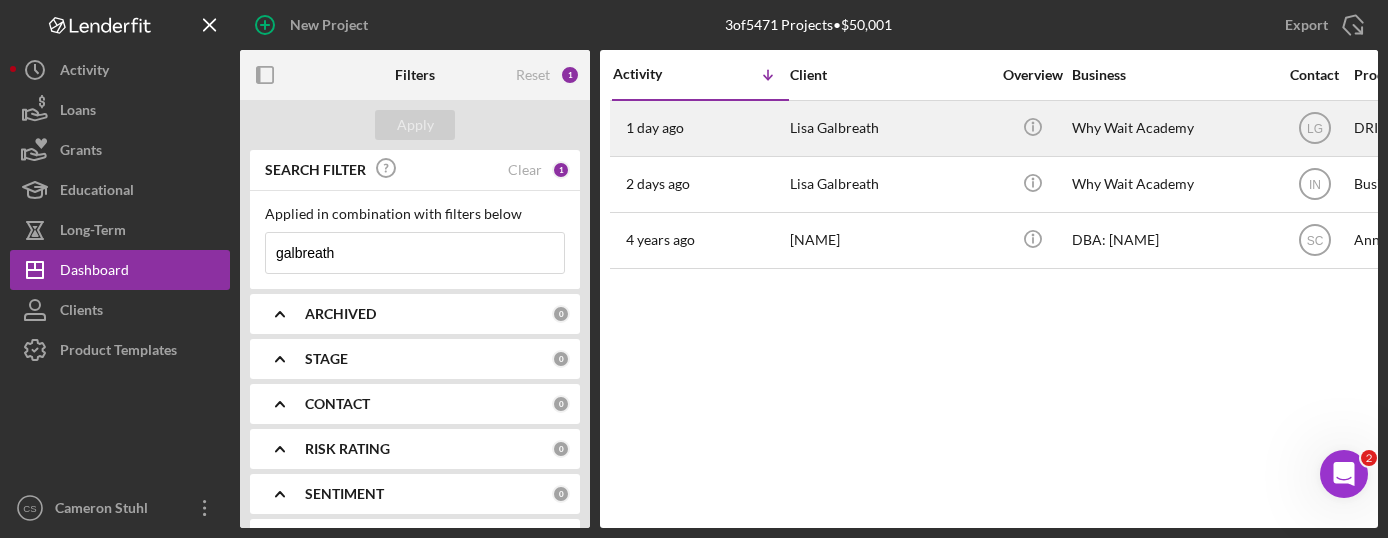 type on "galbreath" 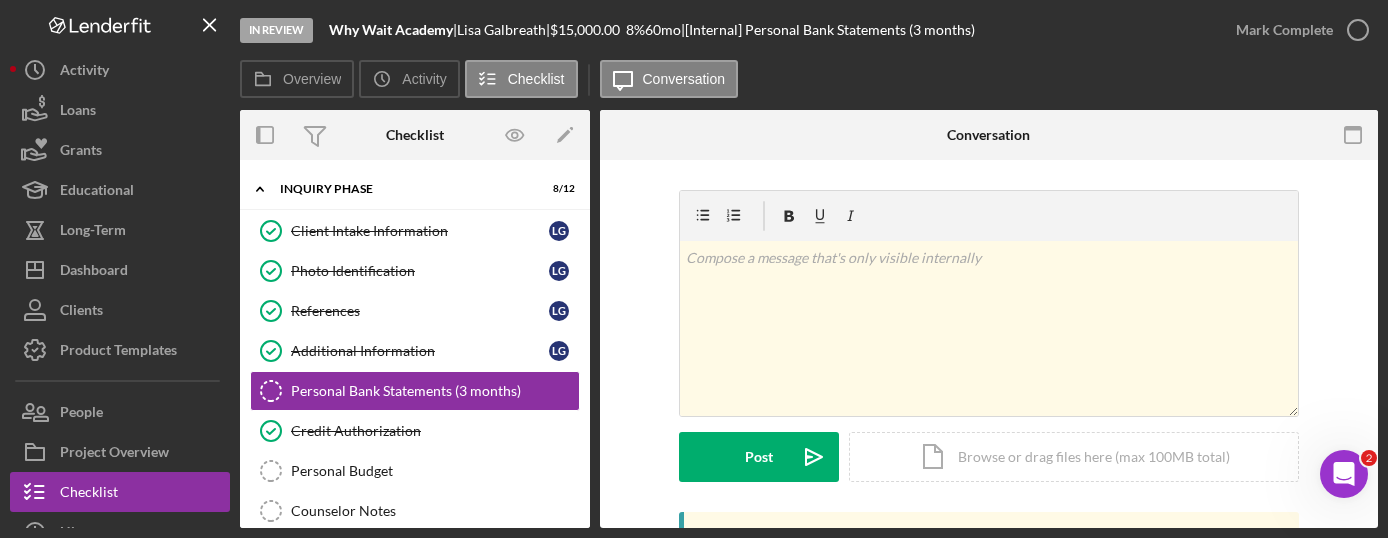 scroll, scrollTop: 45, scrollLeft: 0, axis: vertical 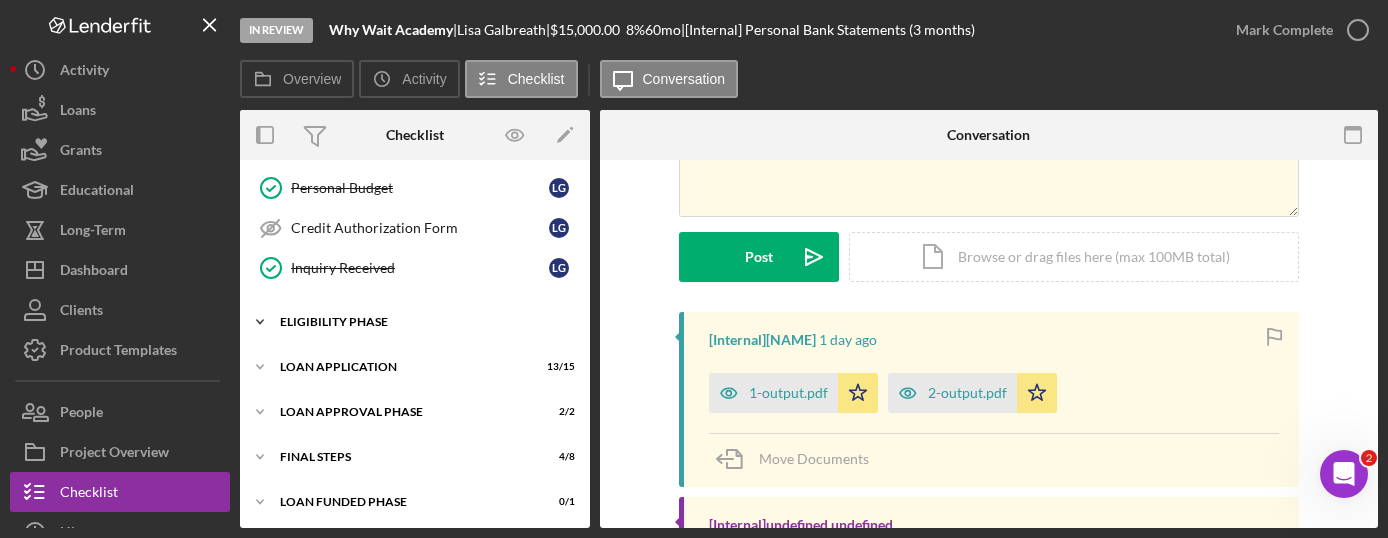 click on "Icon/Expander" 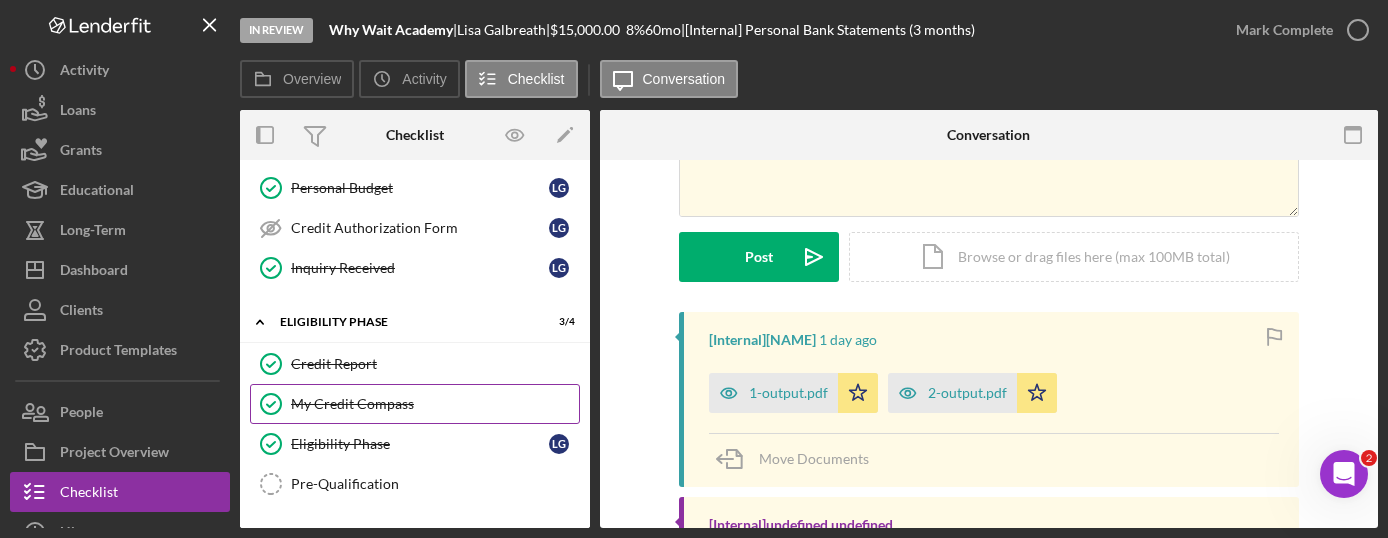 click on "My Credit Compass" at bounding box center (435, 404) 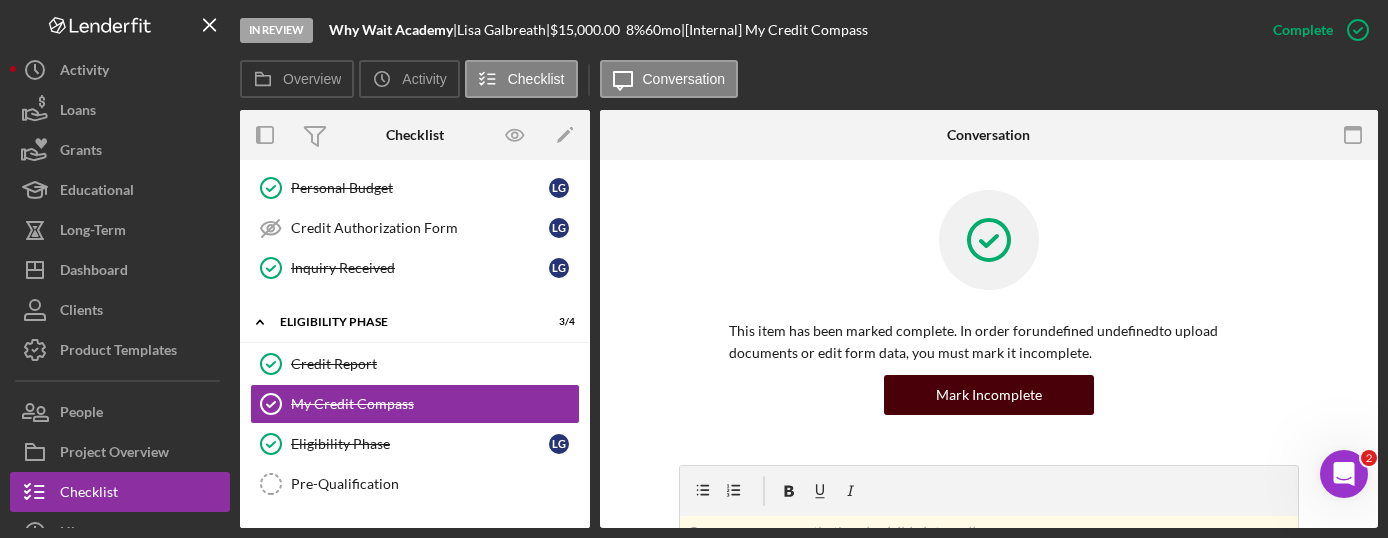 click on "Mark Incomplete" at bounding box center (989, 395) 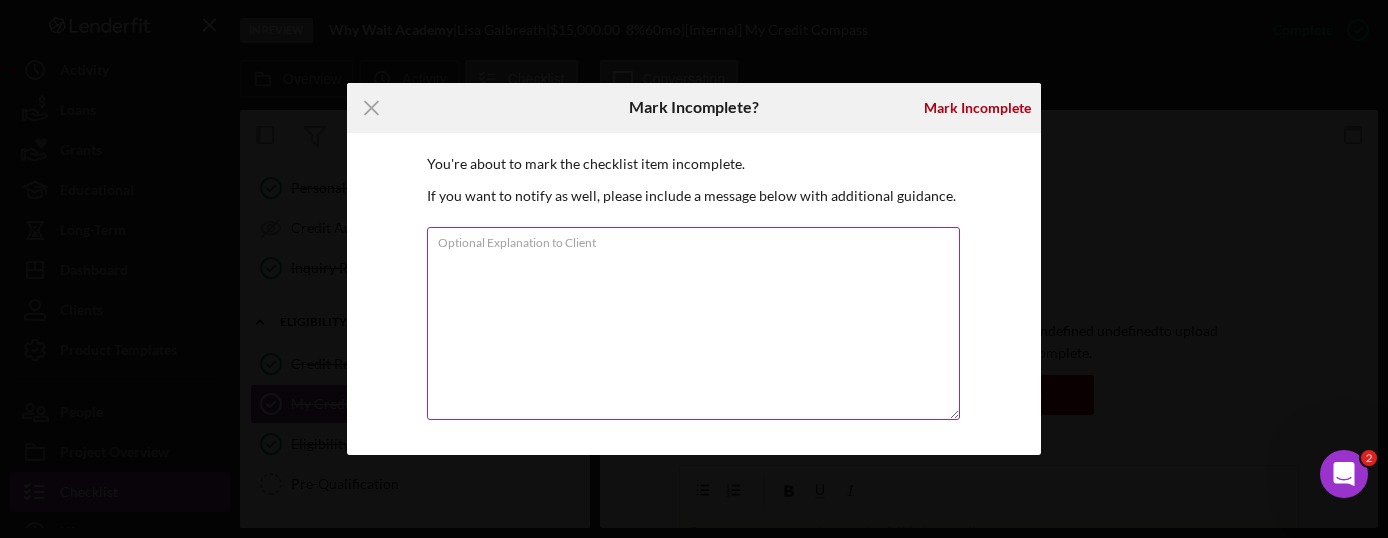 click on "Optional Explanation to Client" at bounding box center (693, 323) 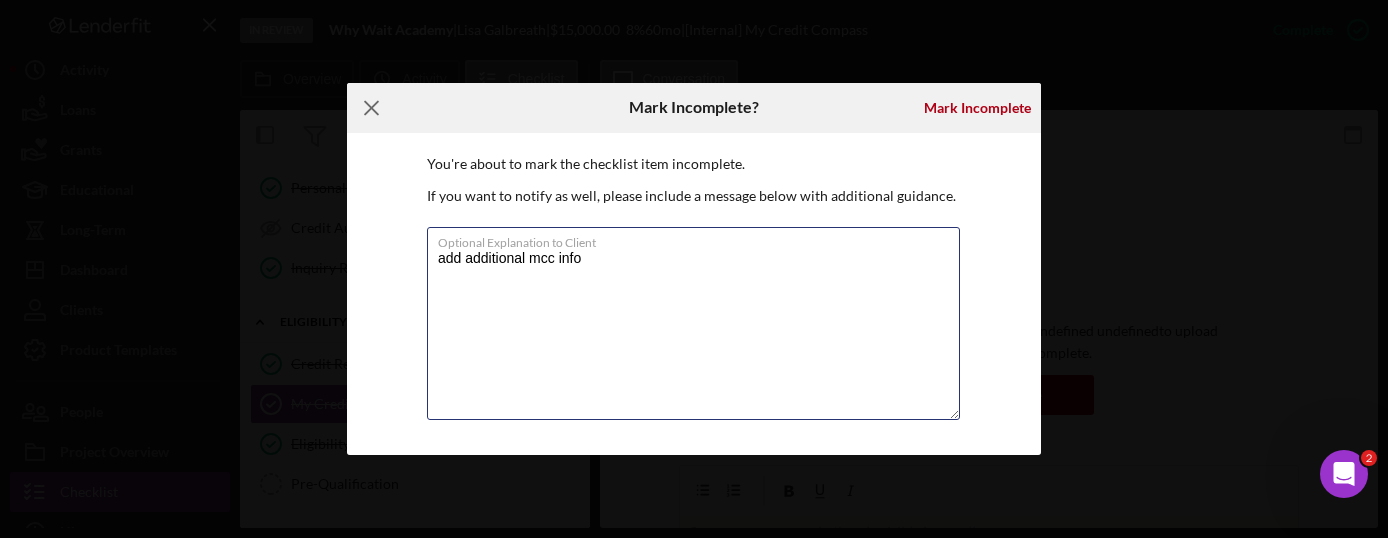 type on "add additional mcc info" 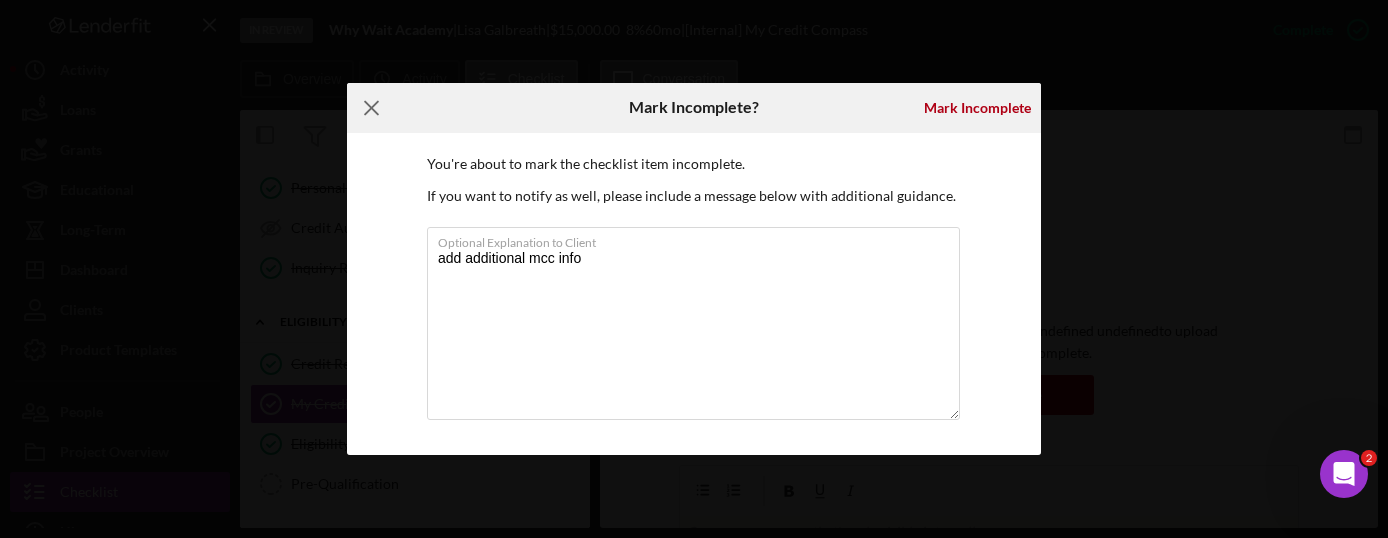 click on "Icon/Menu Close" 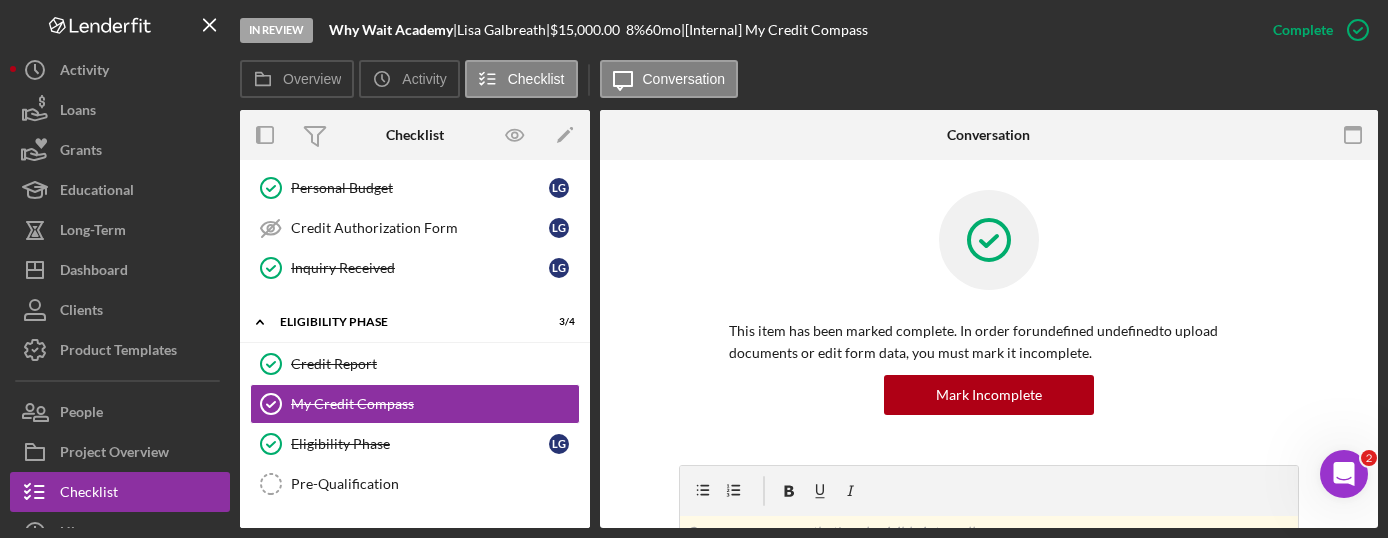 scroll, scrollTop: 200, scrollLeft: 0, axis: vertical 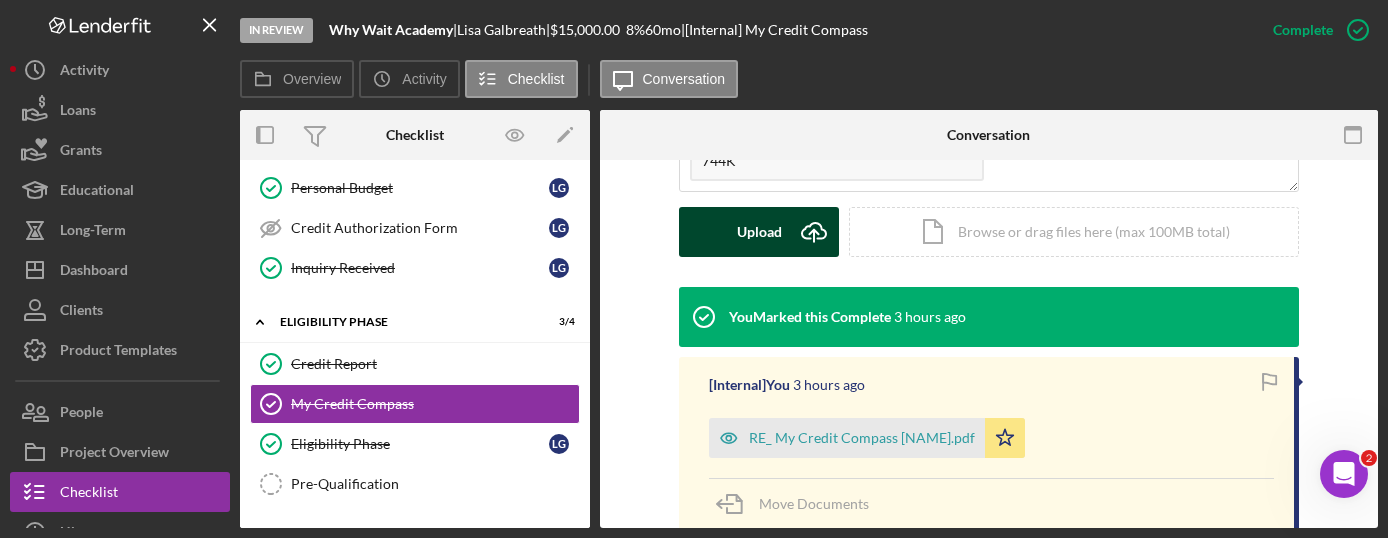 click on "Icon/Upload" 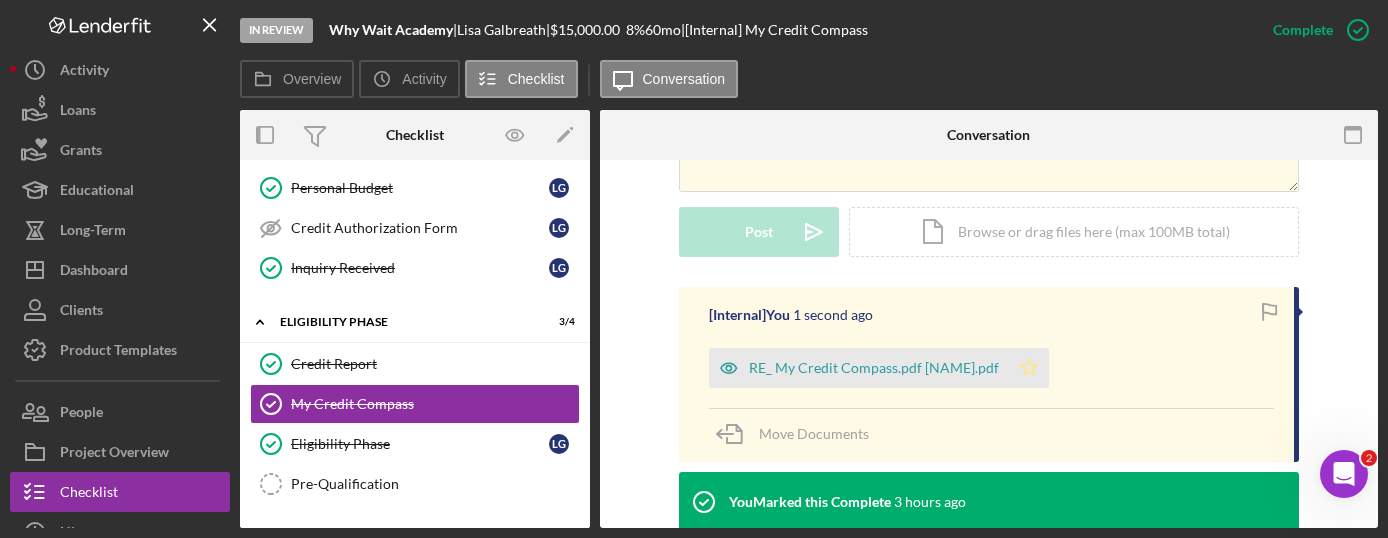 scroll, scrollTop: 600, scrollLeft: 0, axis: vertical 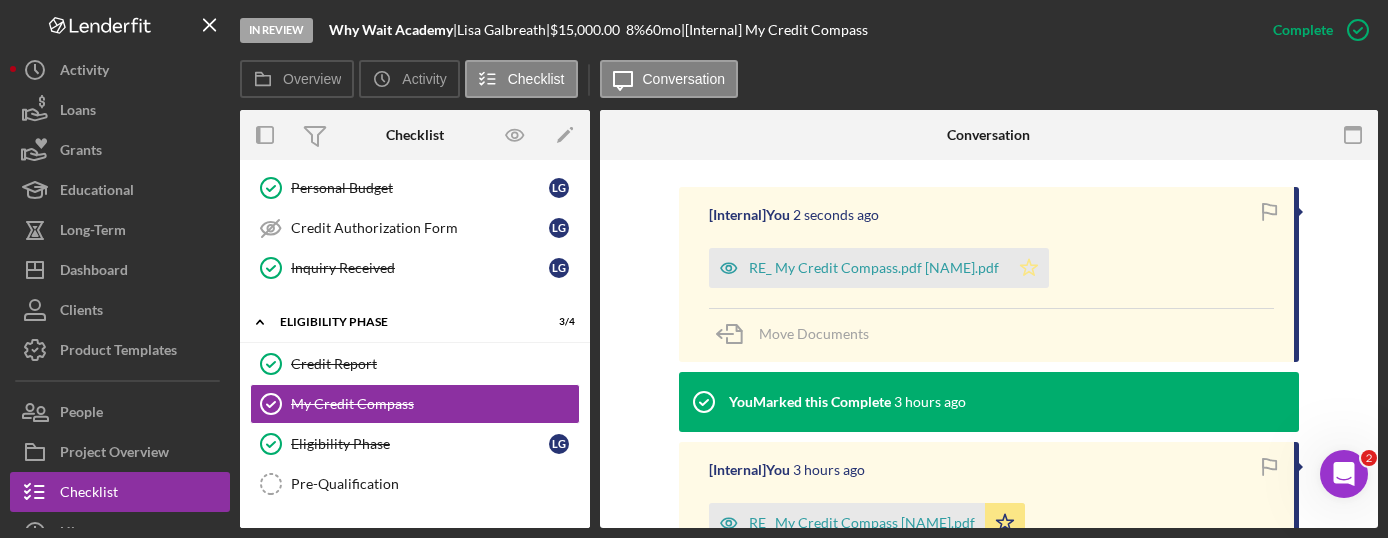click 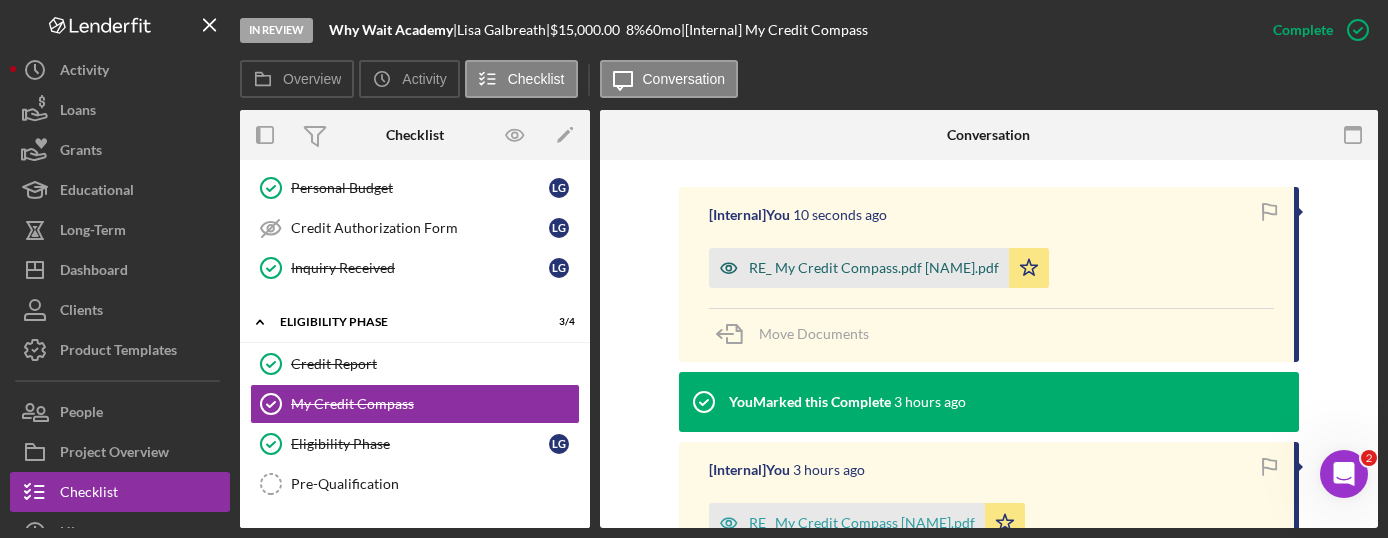 scroll, scrollTop: 400, scrollLeft: 0, axis: vertical 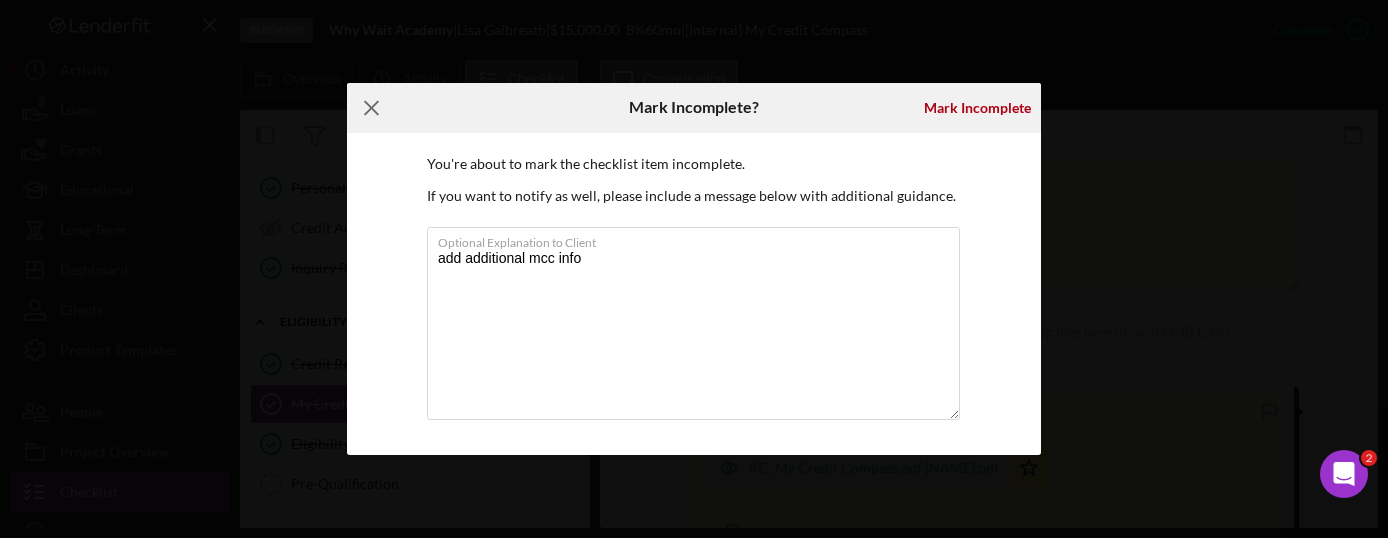click on "Icon/Menu Close" 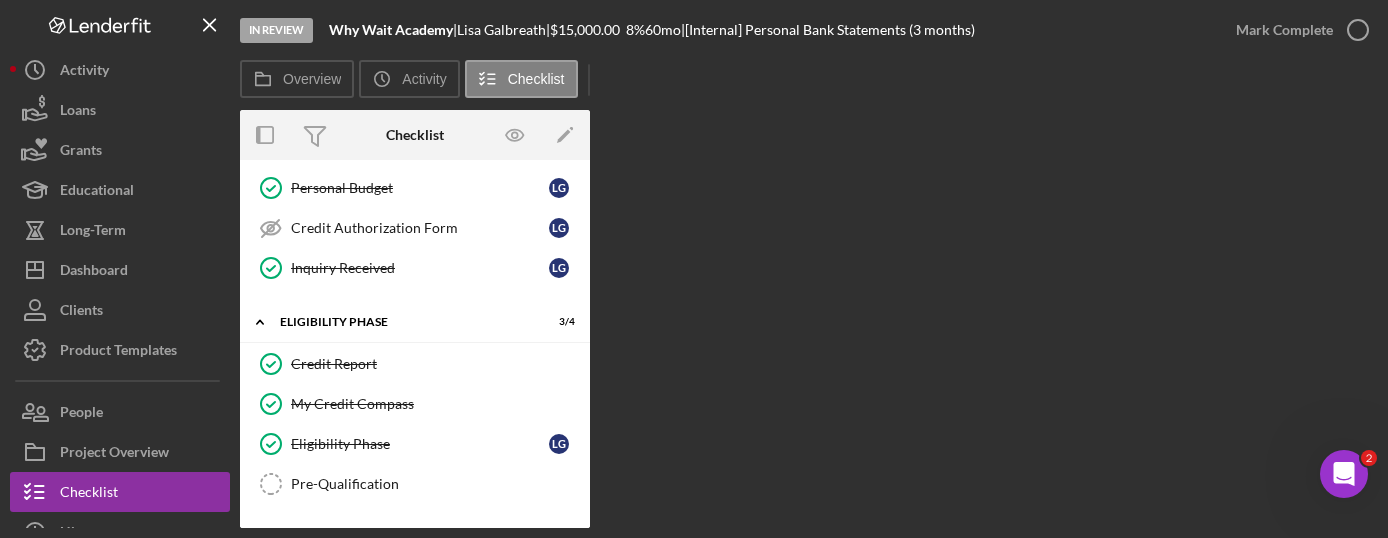 scroll, scrollTop: 45, scrollLeft: 0, axis: vertical 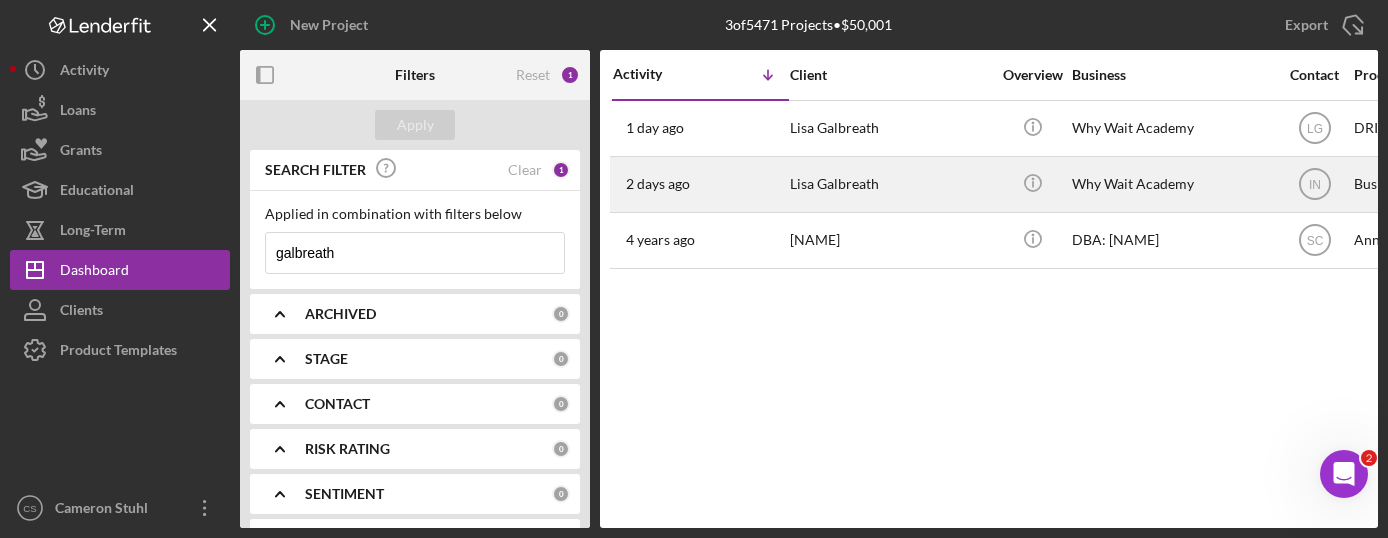 click on "2 days ago" at bounding box center (658, 184) 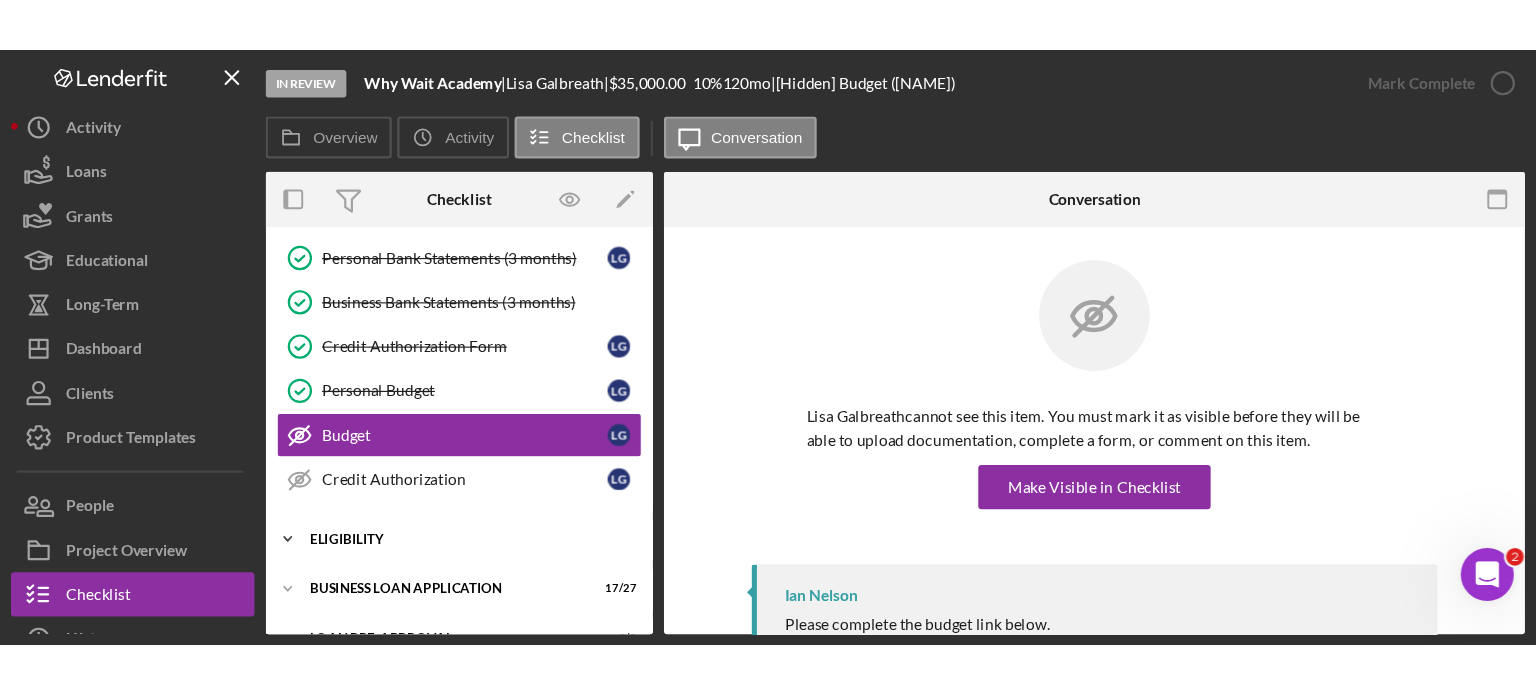 scroll, scrollTop: 363, scrollLeft: 0, axis: vertical 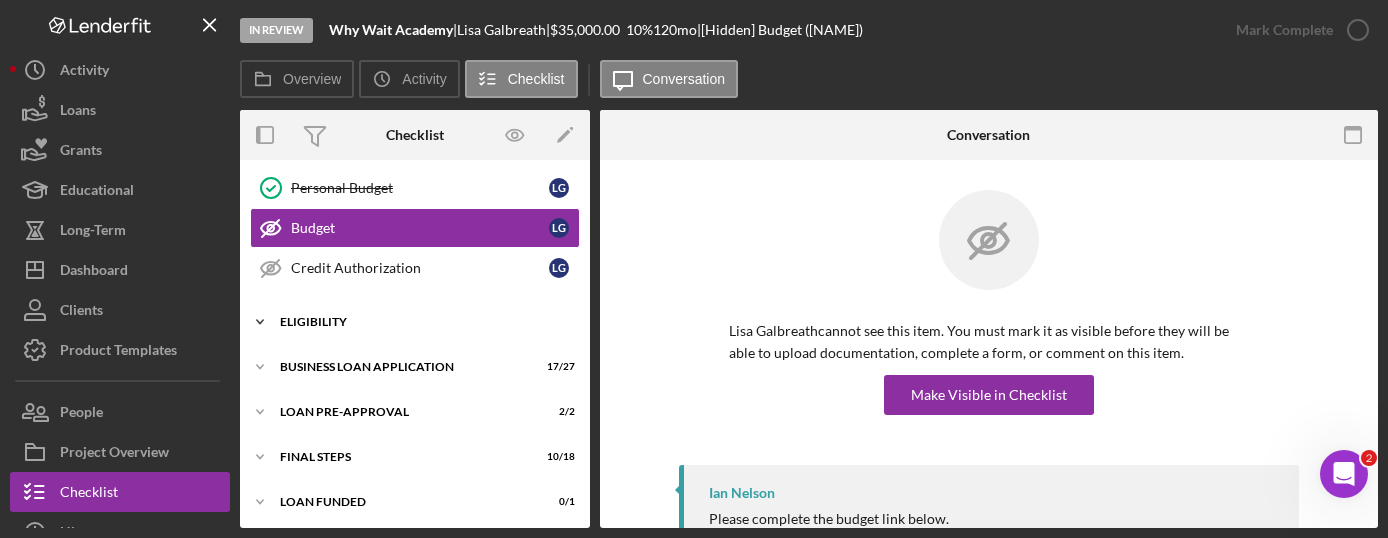 click on "Icon/Expander" 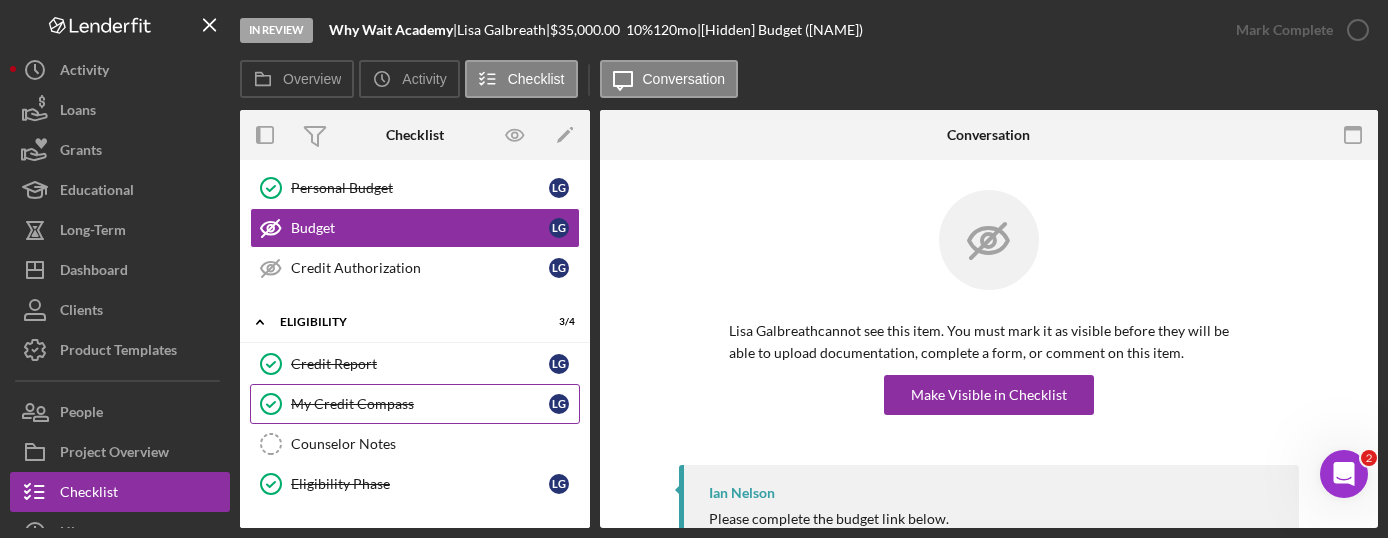 click on "My Credit Compass" 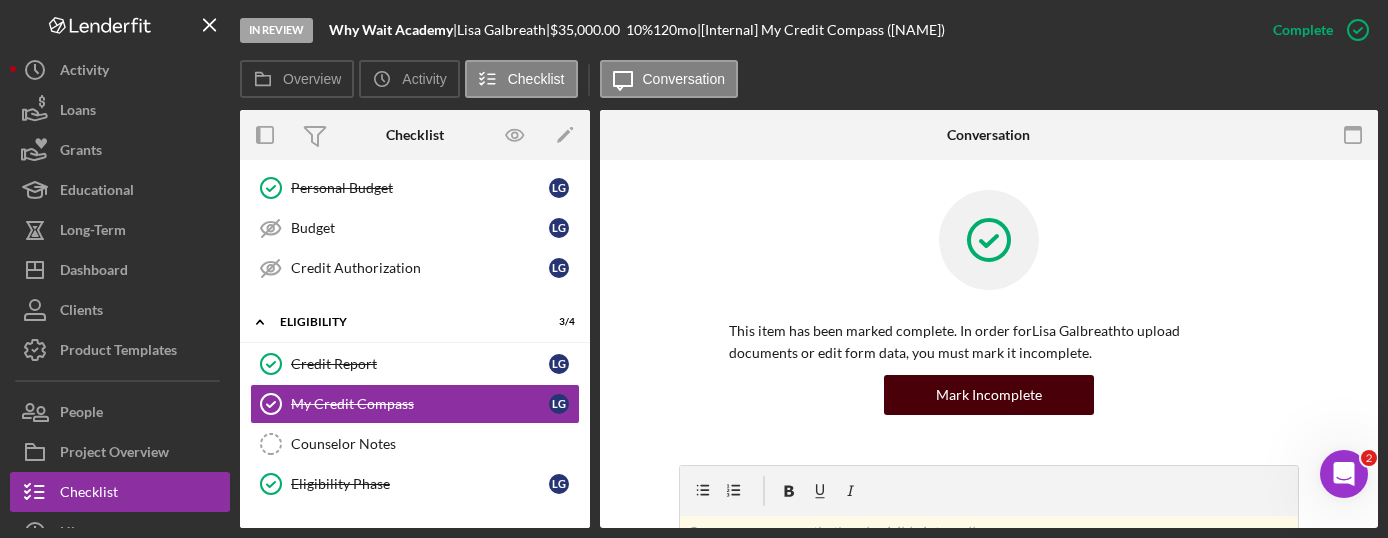 click on "Mark Incomplete" at bounding box center [989, 395] 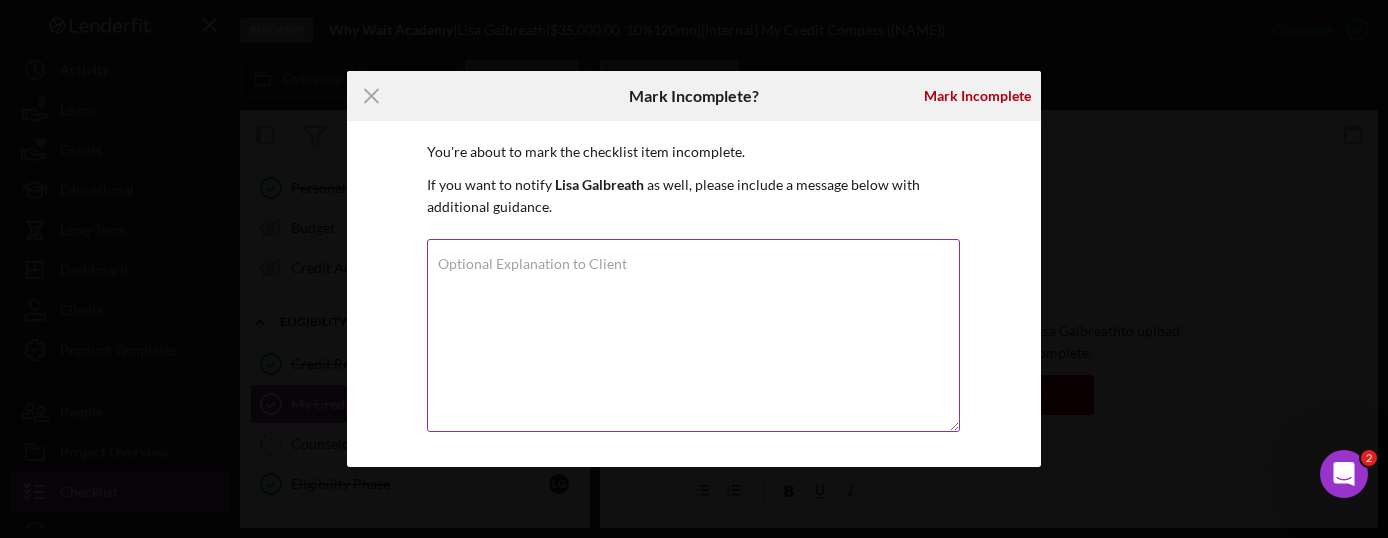 click on "Optional Explanation to Client" at bounding box center [693, 335] 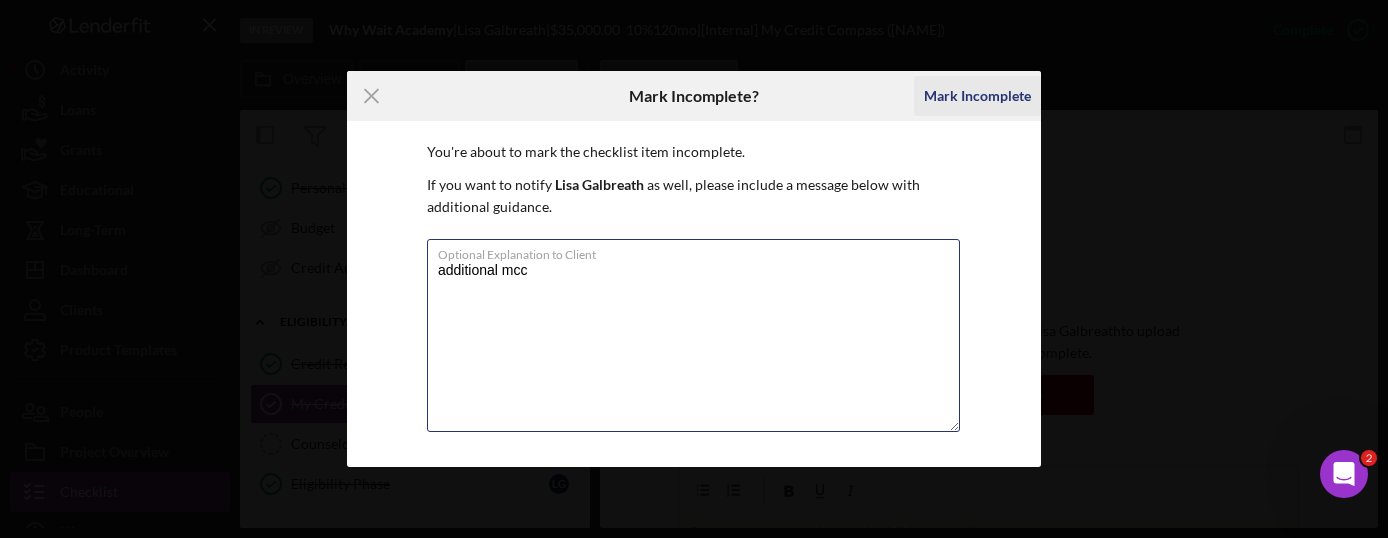 type on "additional mcc" 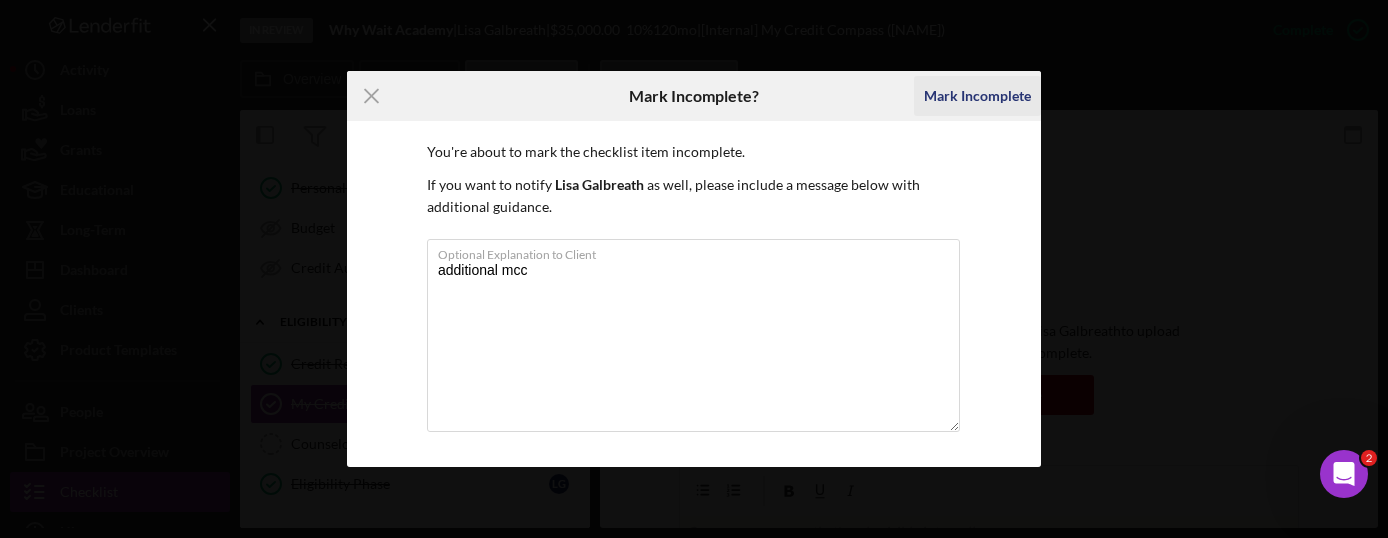 click on "Mark Incomplete" at bounding box center (977, 96) 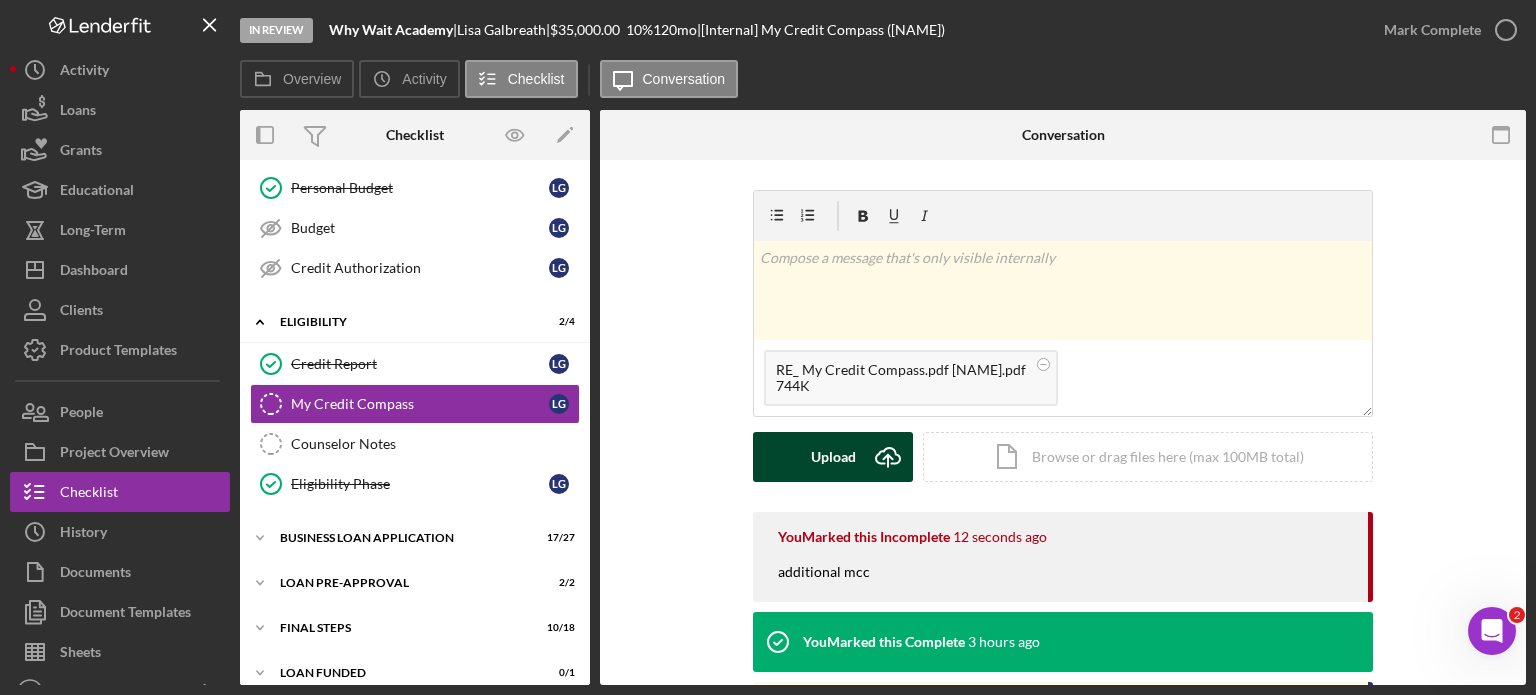 click on "Icon/Upload" 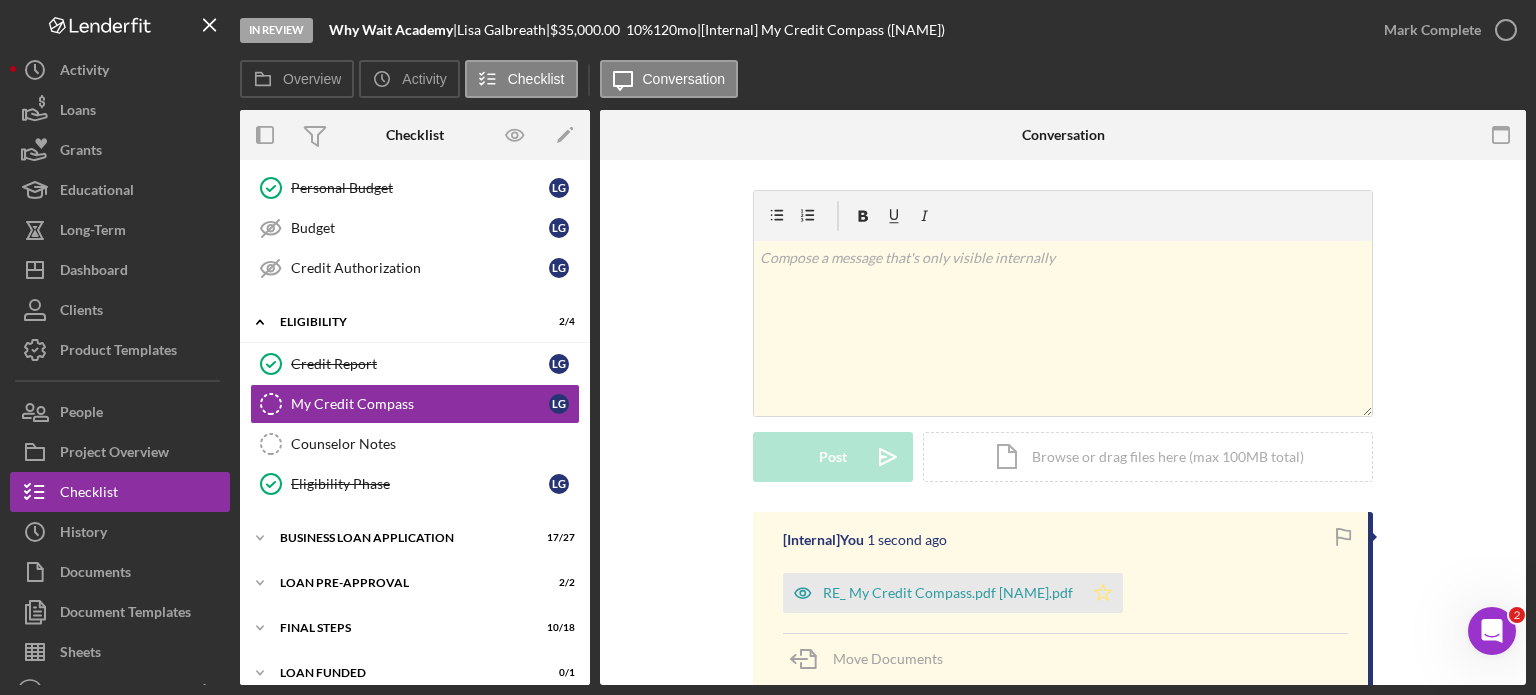 click on "Icon/Star" 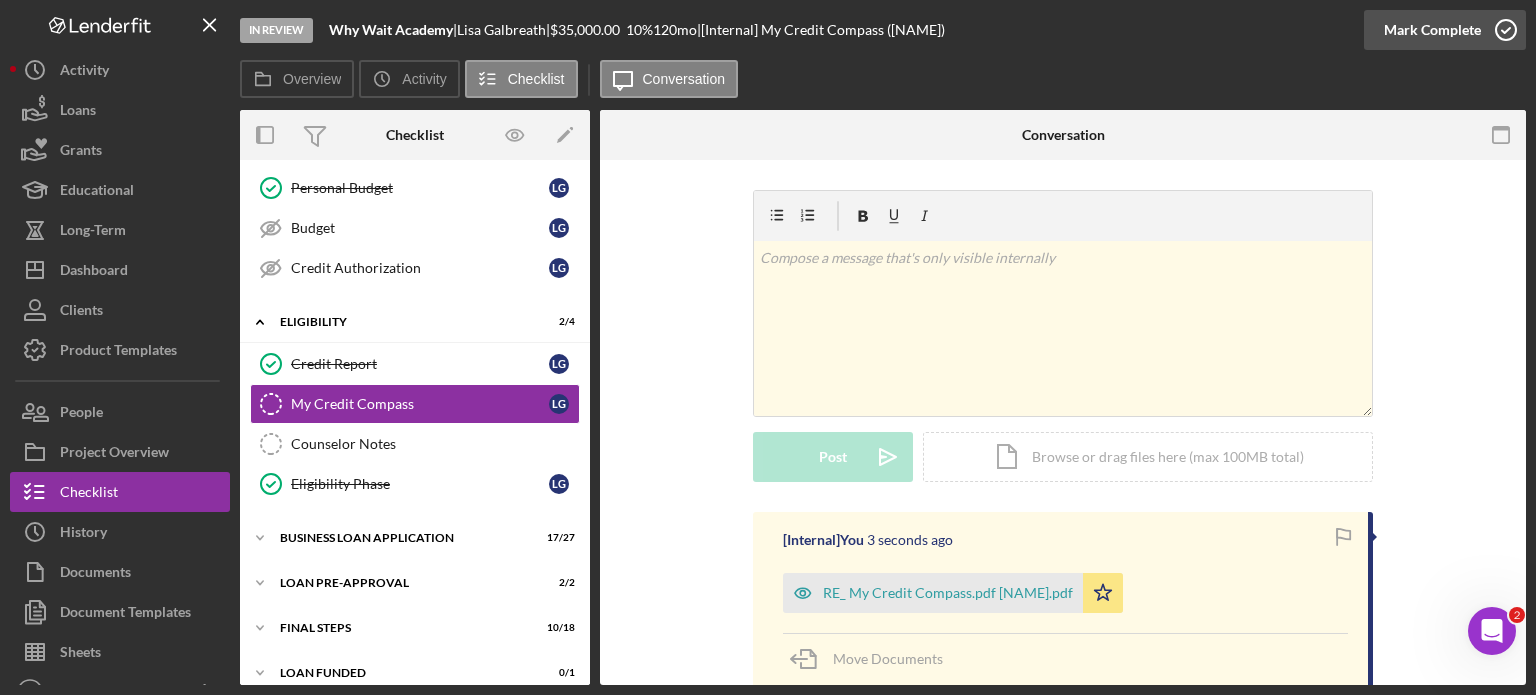click 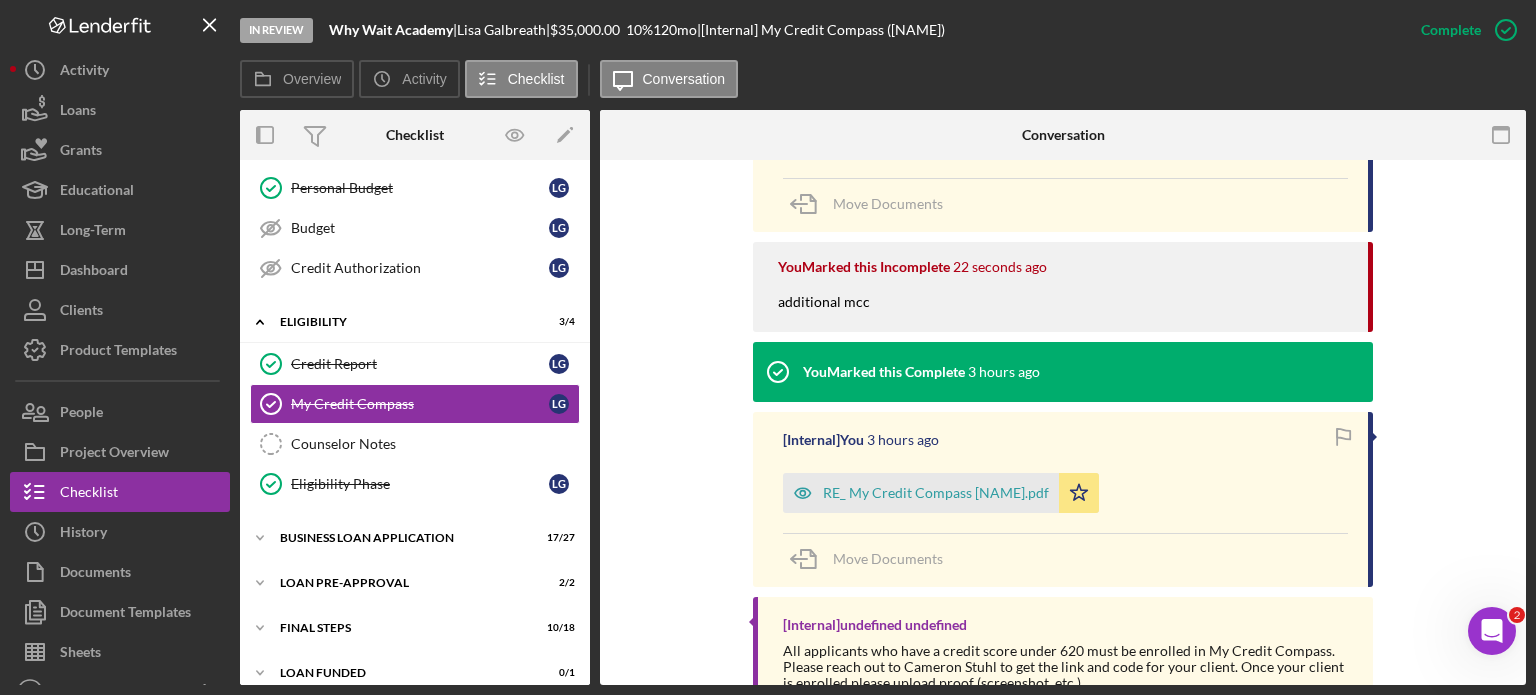 scroll, scrollTop: 500, scrollLeft: 0, axis: vertical 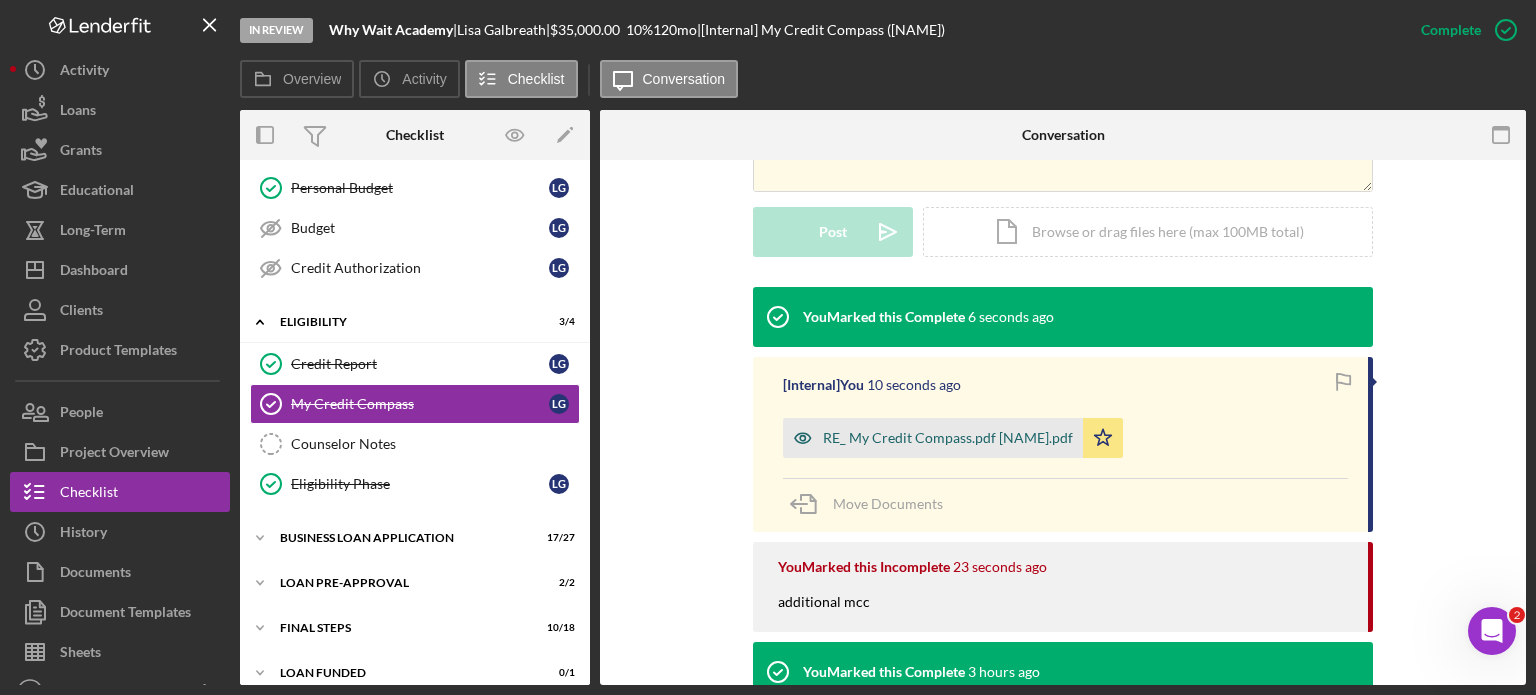 click on "RE_ My Credit Compass.pdf [NAME].pdf" at bounding box center (948, 438) 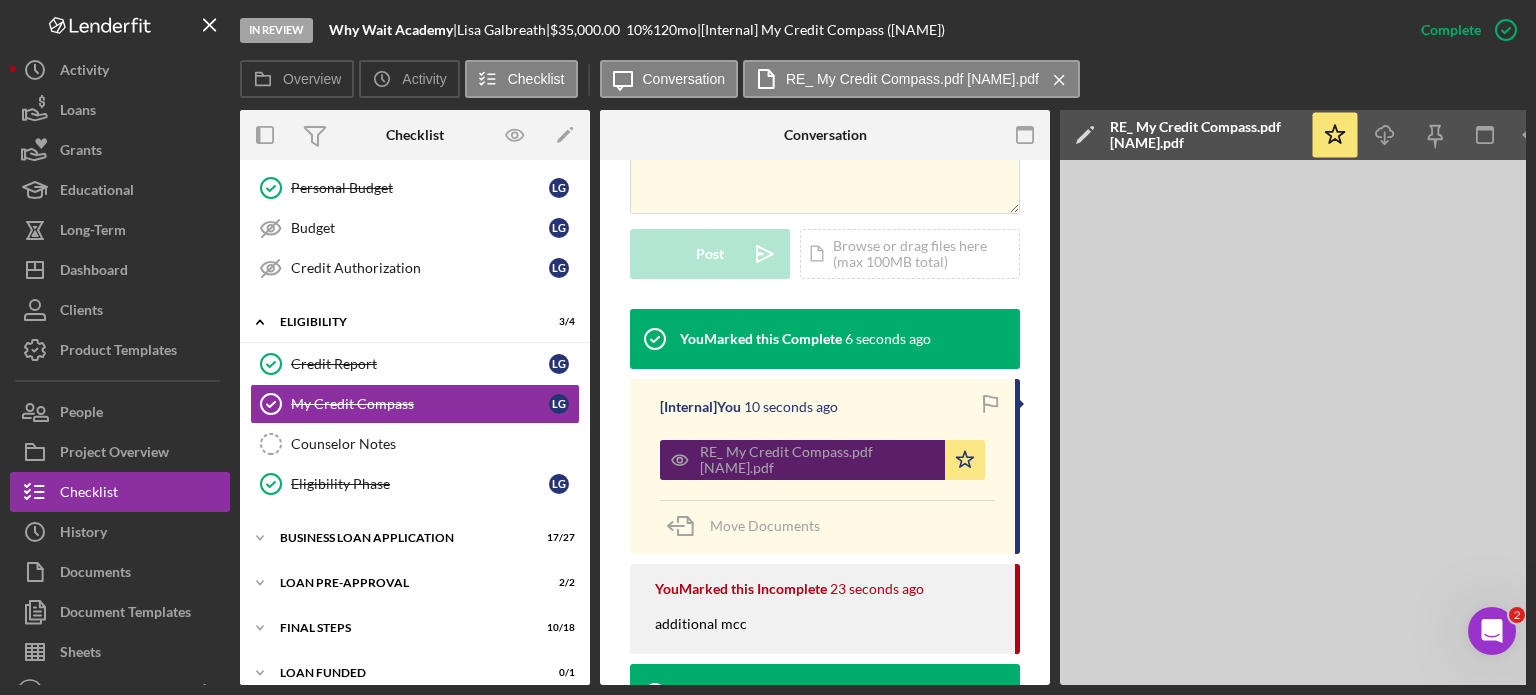 scroll, scrollTop: 522, scrollLeft: 0, axis: vertical 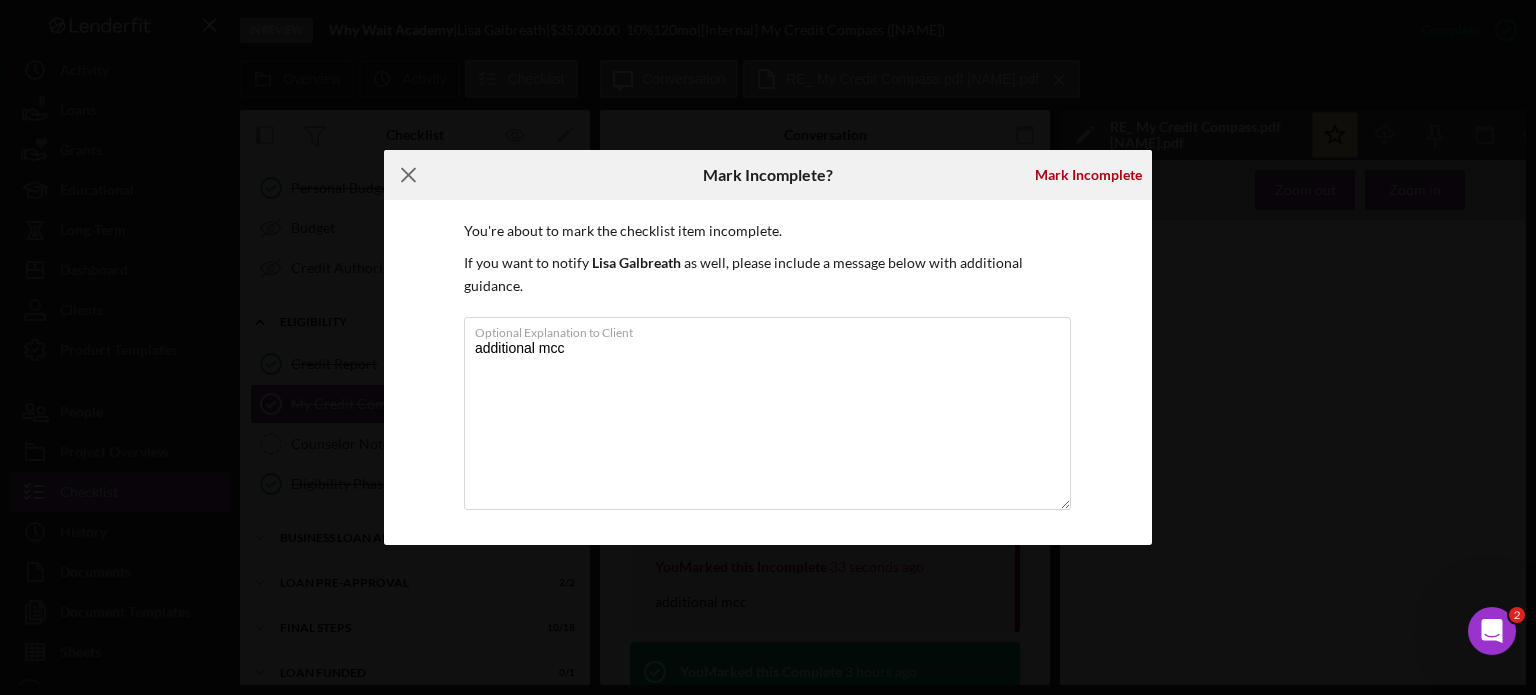 click 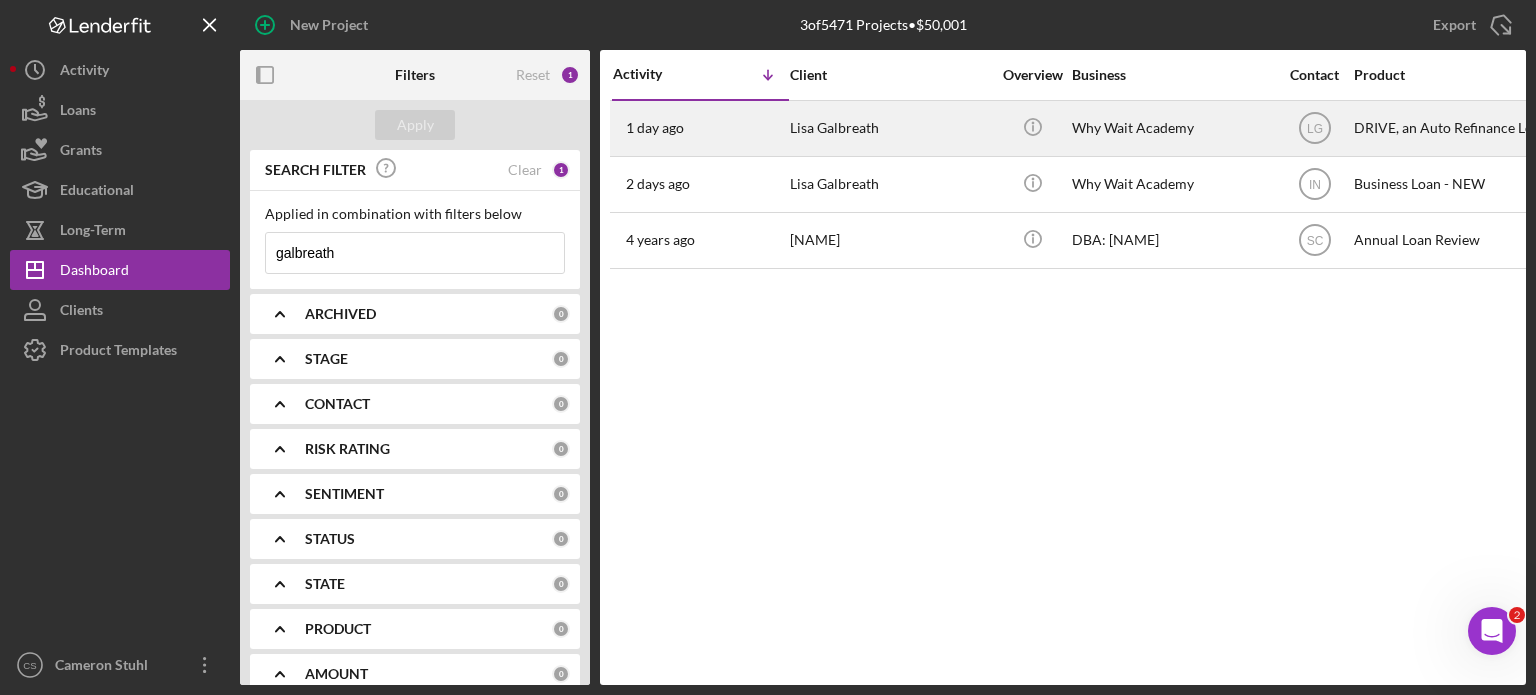 click on "1 day ago" at bounding box center [655, 128] 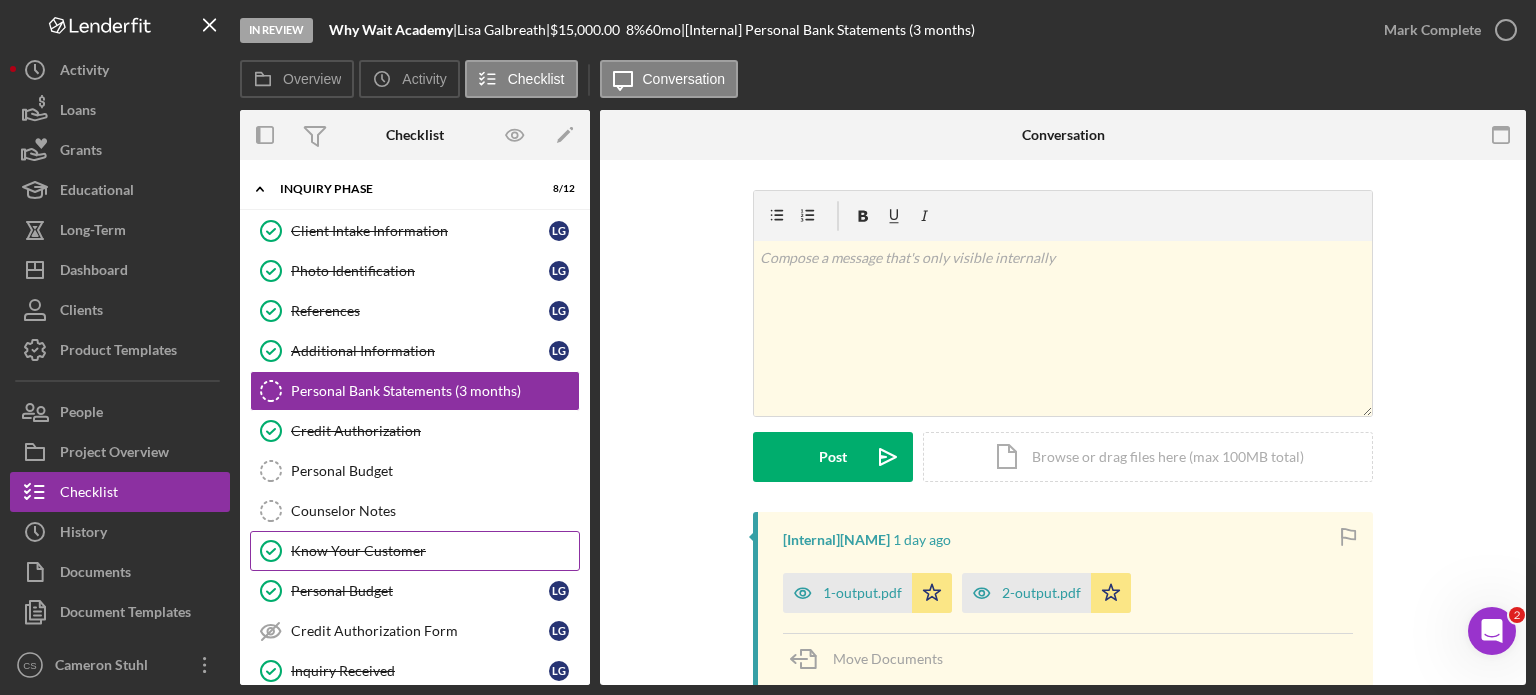 scroll, scrollTop: 245, scrollLeft: 0, axis: vertical 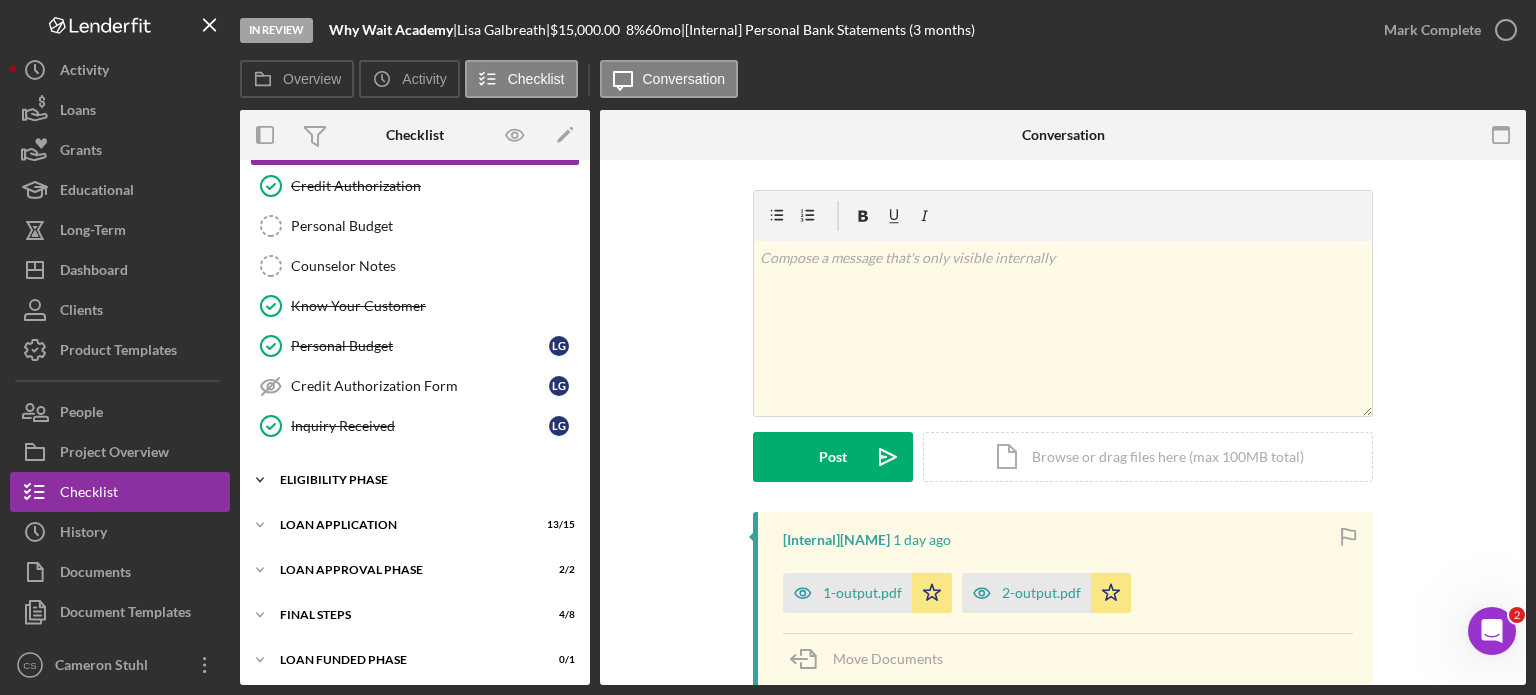 click on "Icon/Expander" 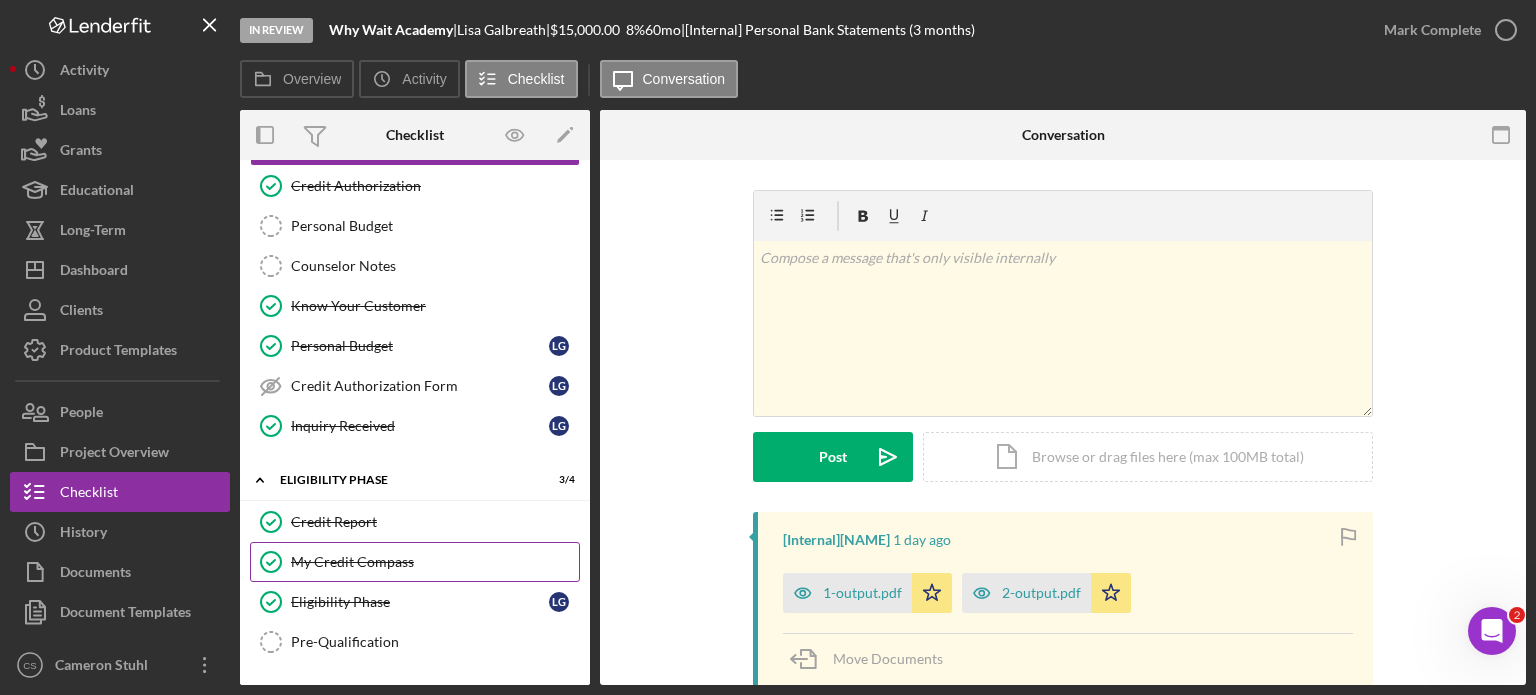 click on "My Credit Compass" at bounding box center (435, 562) 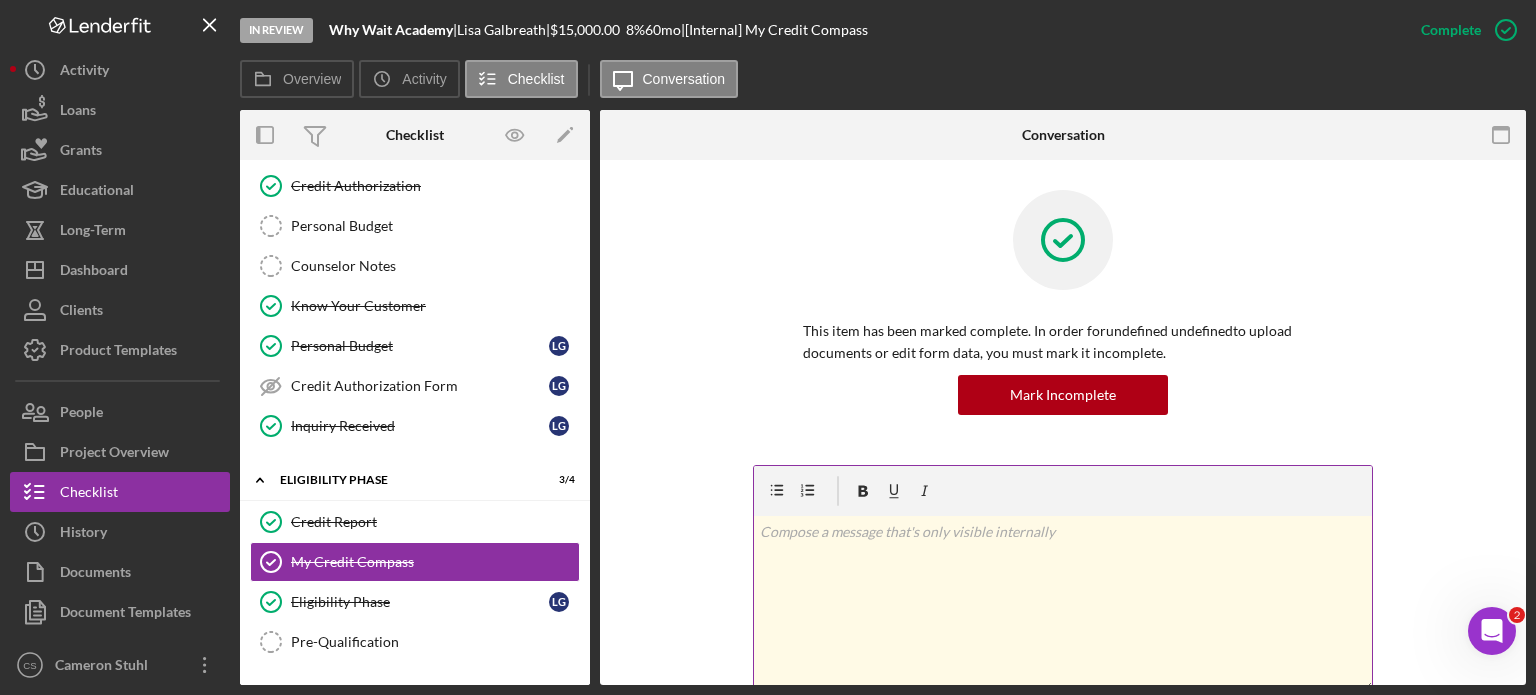 scroll, scrollTop: 400, scrollLeft: 0, axis: vertical 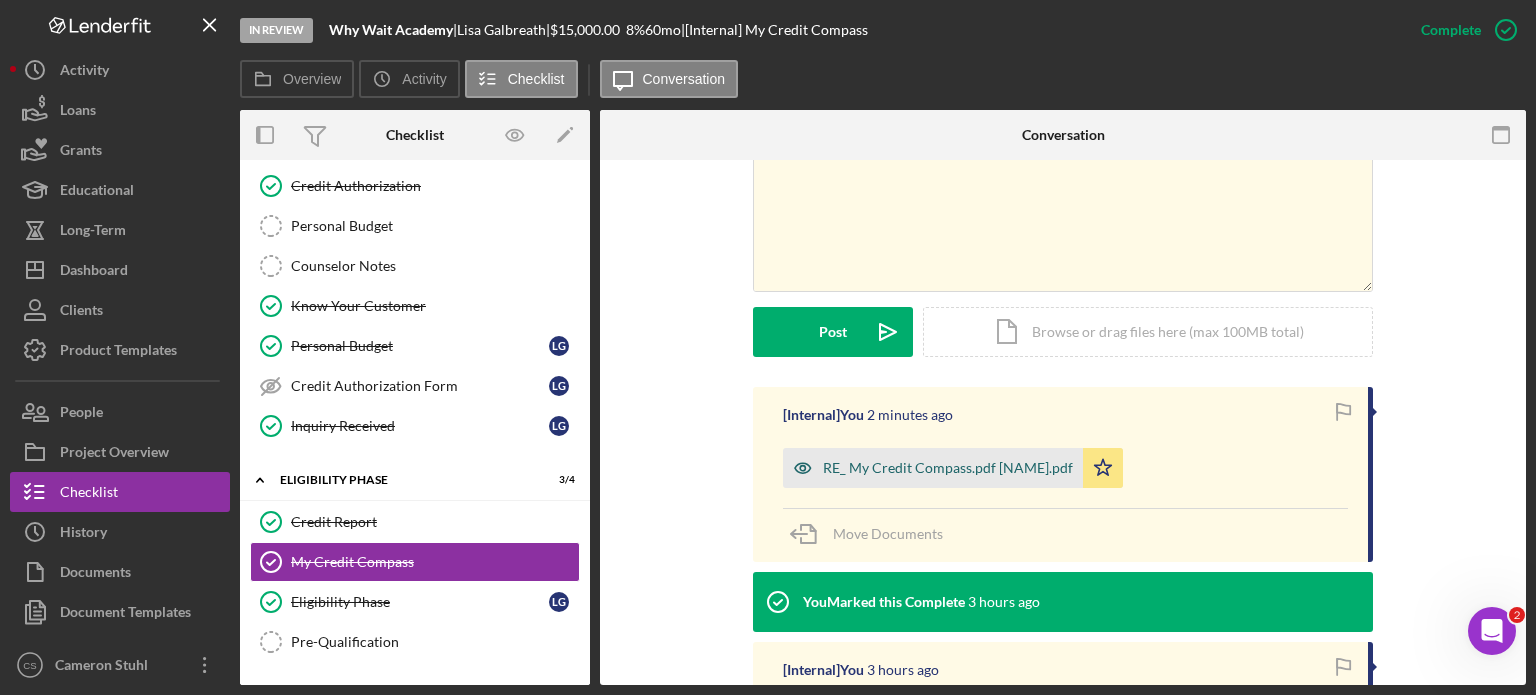 click on "RE_ My Credit Compass.pdf [NAME].pdf" at bounding box center (948, 468) 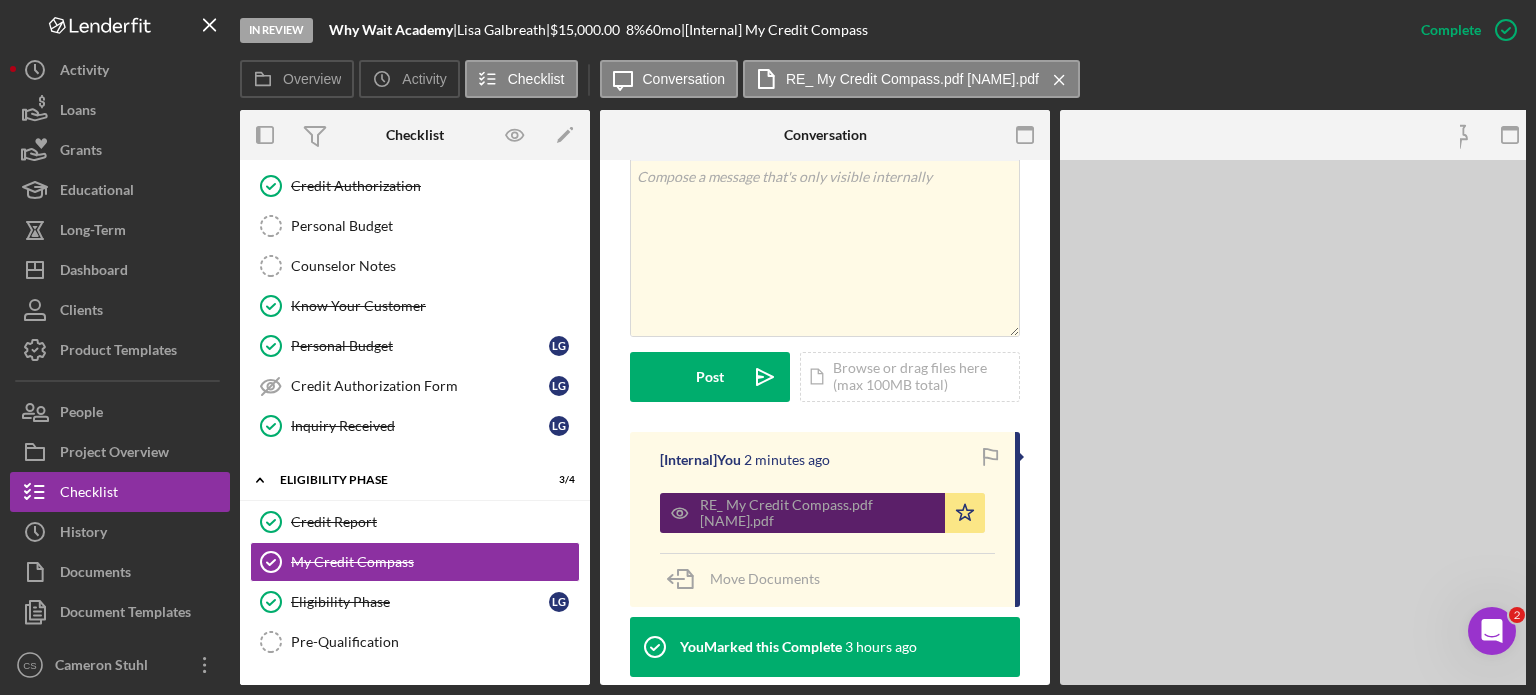 scroll, scrollTop: 422, scrollLeft: 0, axis: vertical 